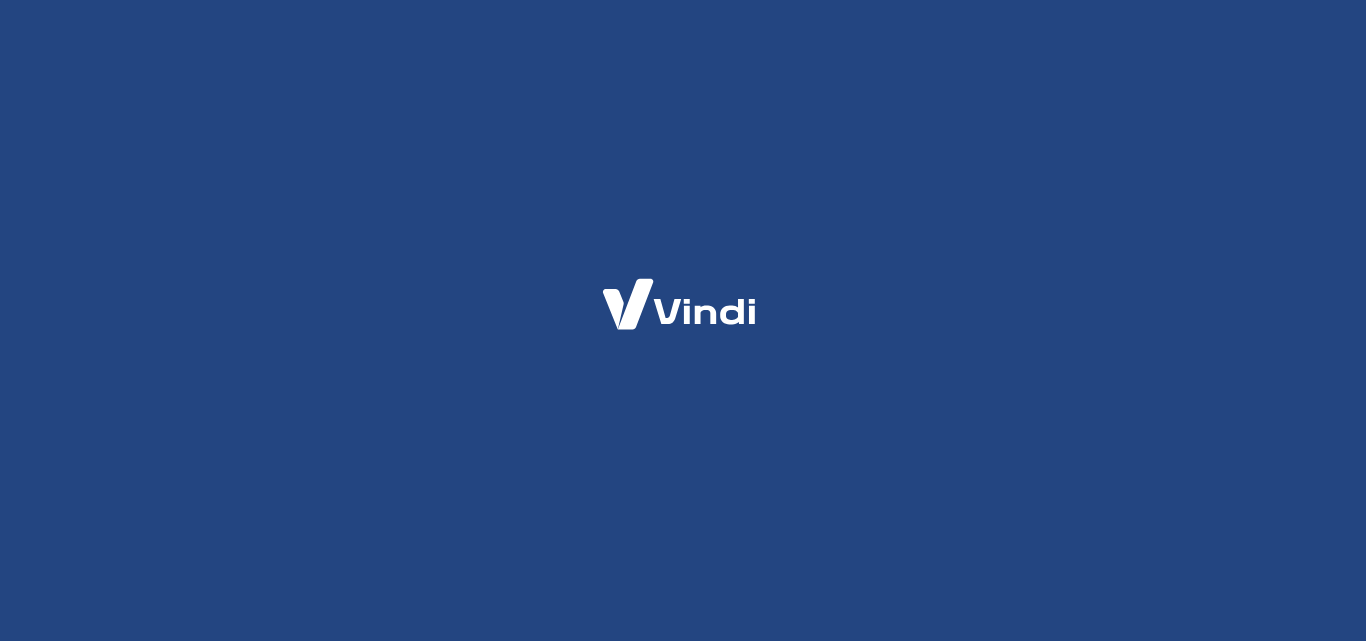 scroll, scrollTop: 0, scrollLeft: 0, axis: both 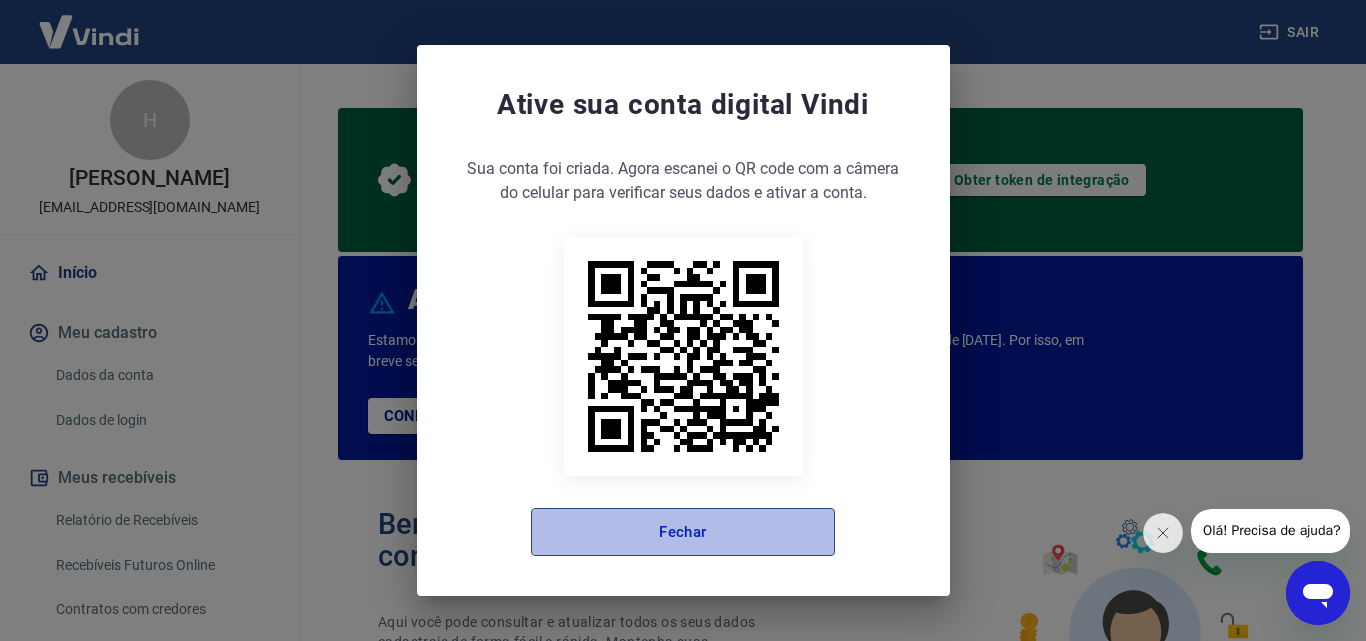 click on "Fechar" at bounding box center [683, 532] 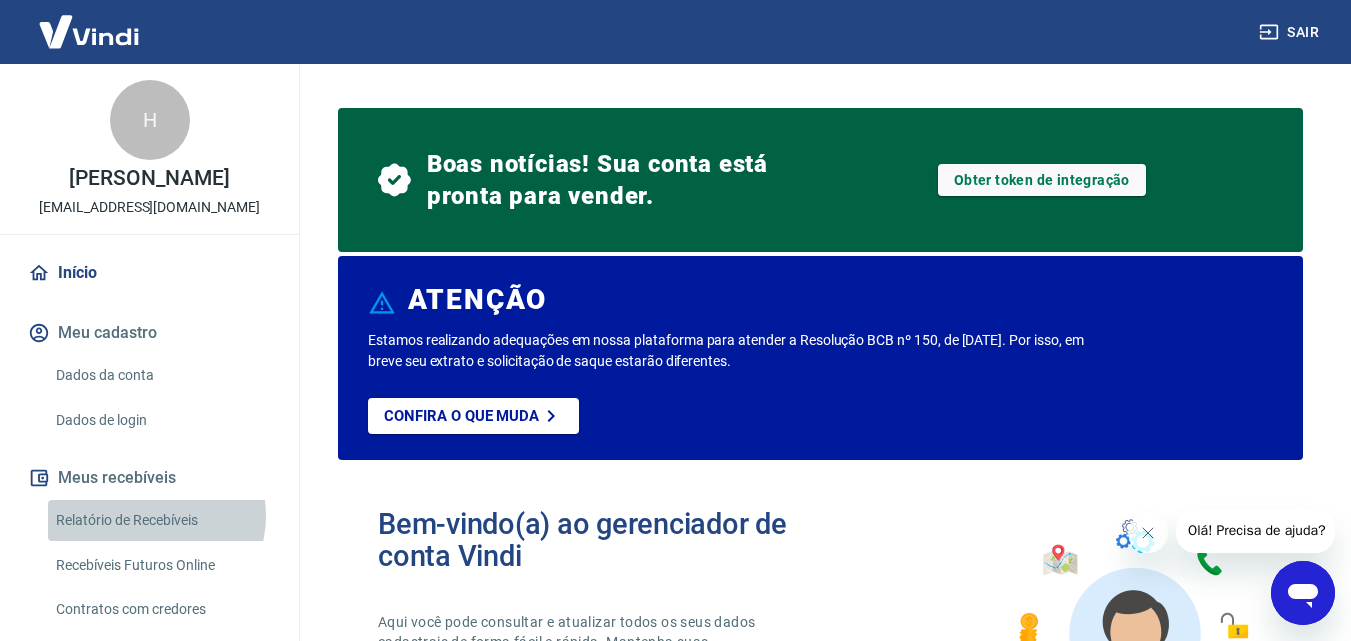 click on "Relatório de Recebíveis" at bounding box center (161, 520) 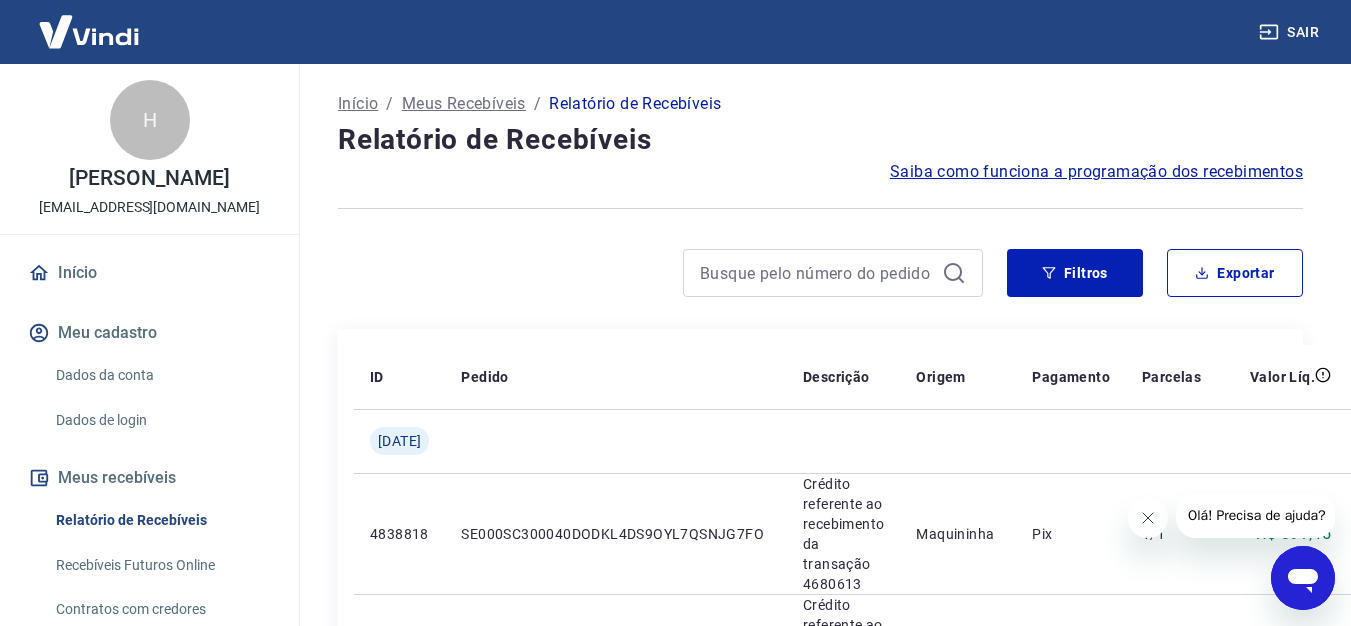 click 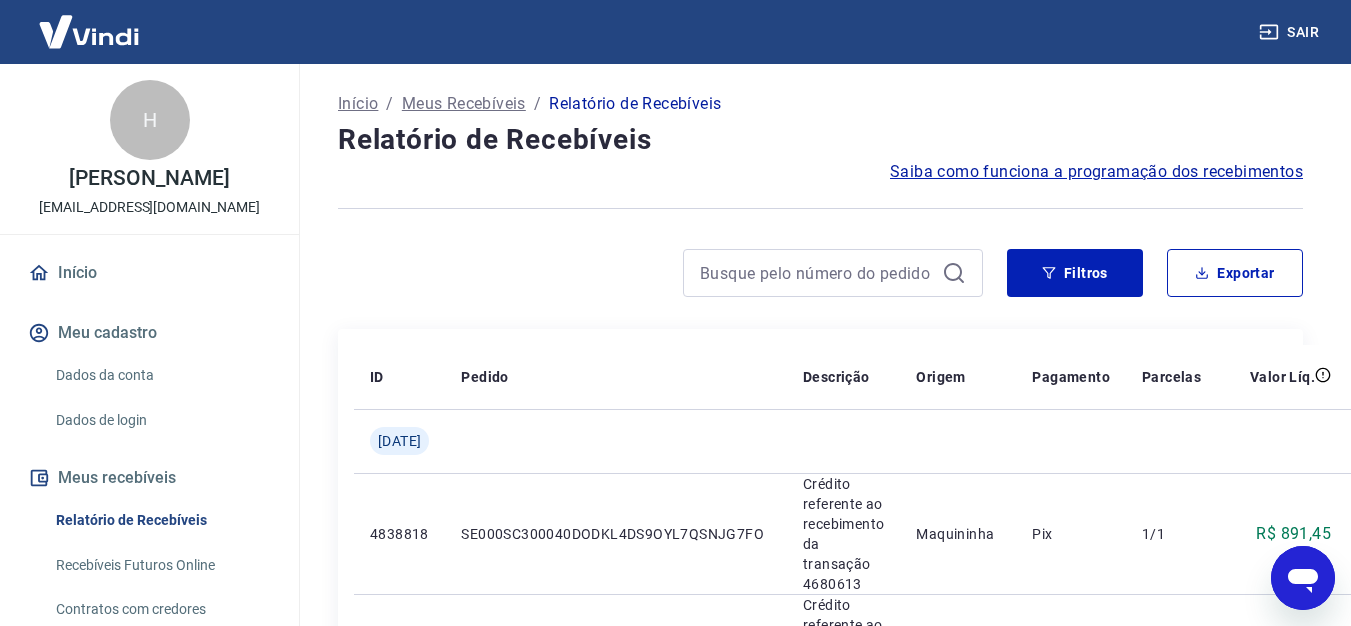 scroll, scrollTop: 0, scrollLeft: 93, axis: horizontal 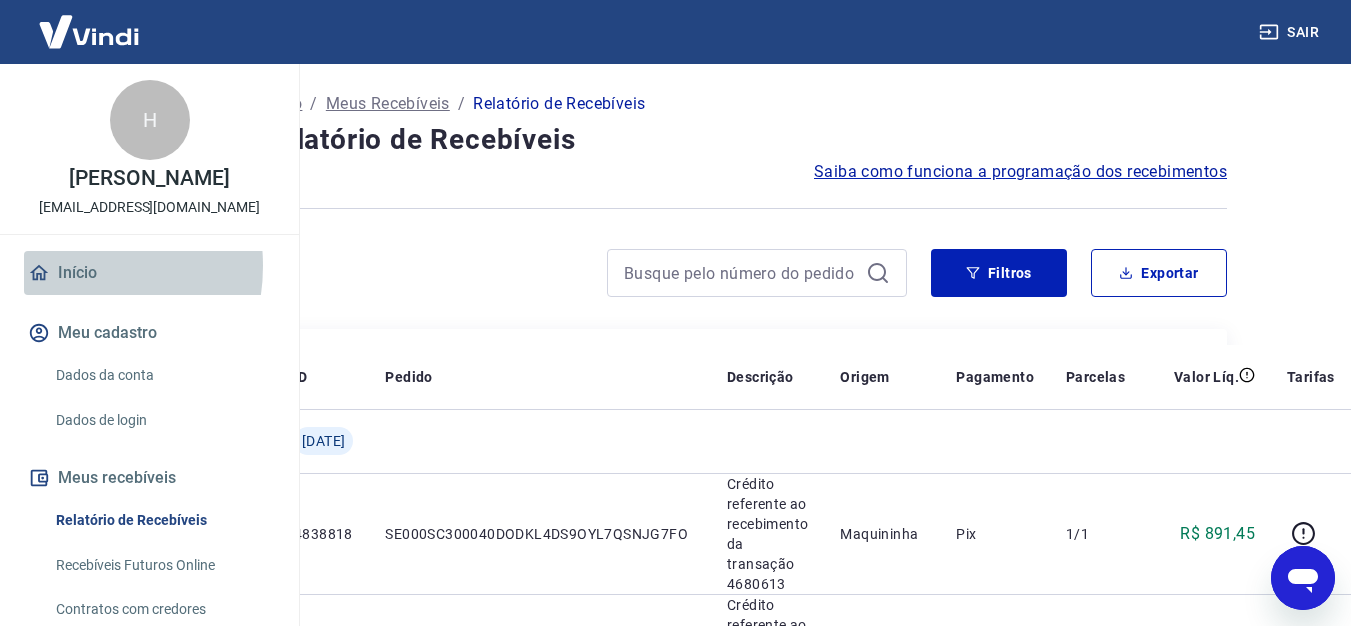 click on "Início" at bounding box center [149, 273] 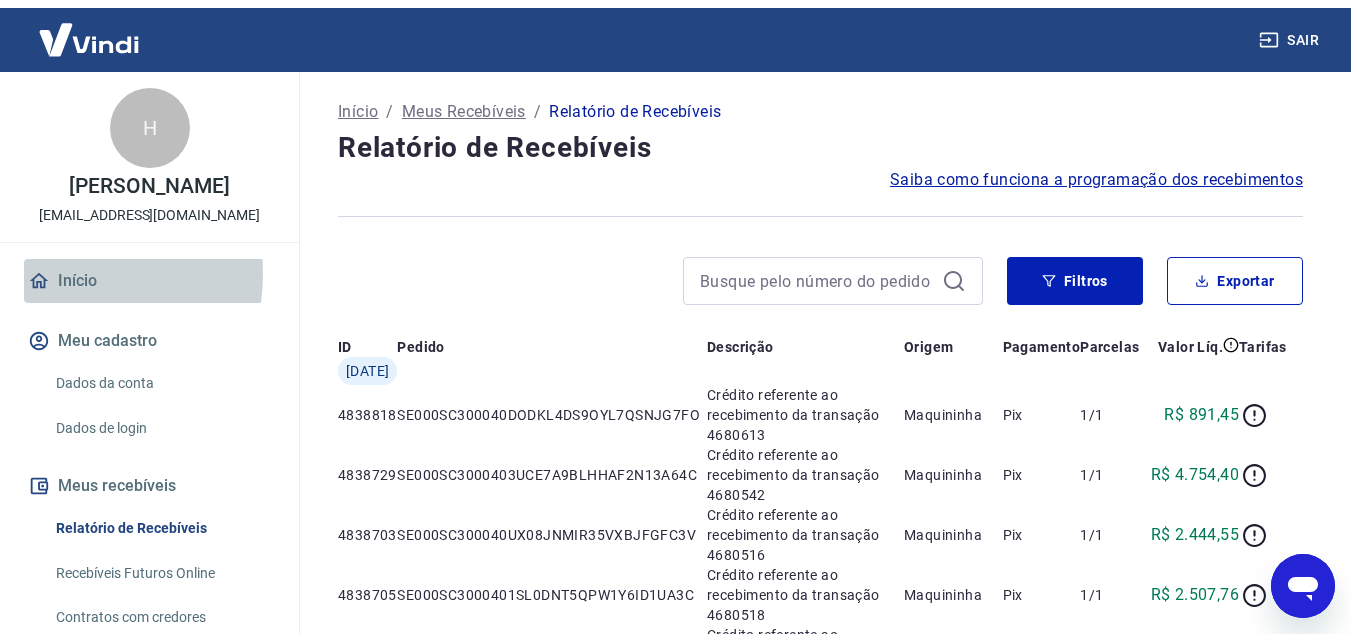 scroll, scrollTop: 0, scrollLeft: 0, axis: both 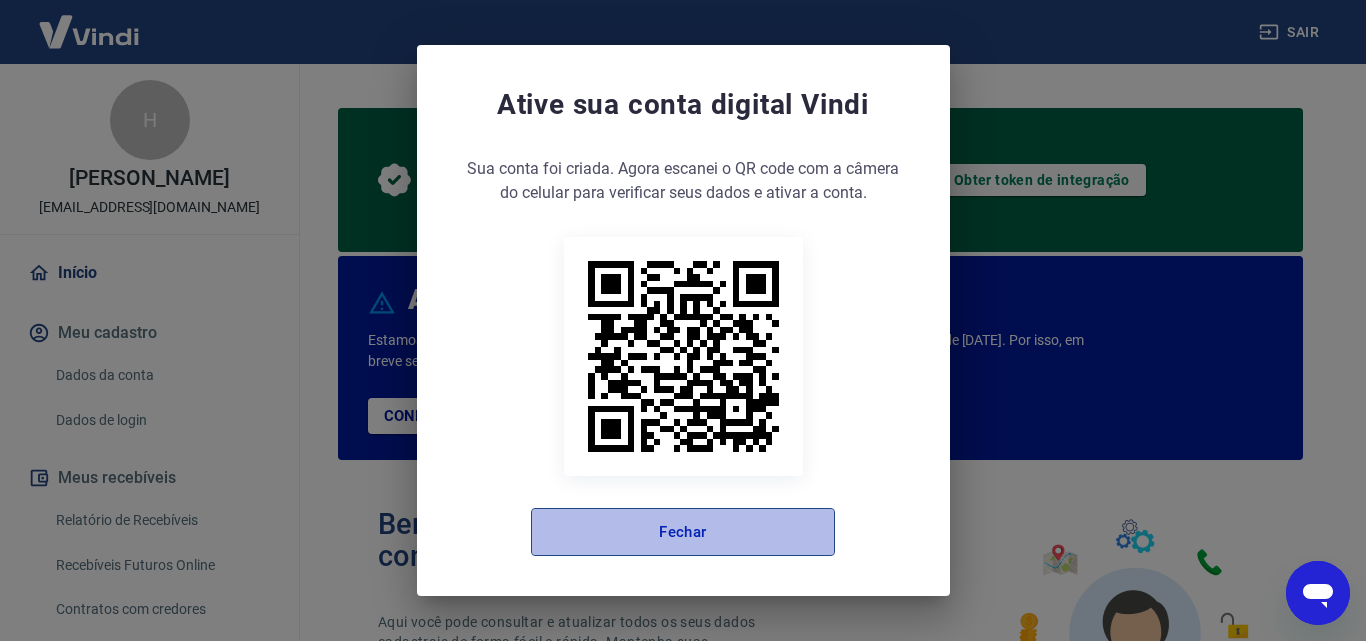 click on "Fechar" at bounding box center [683, 532] 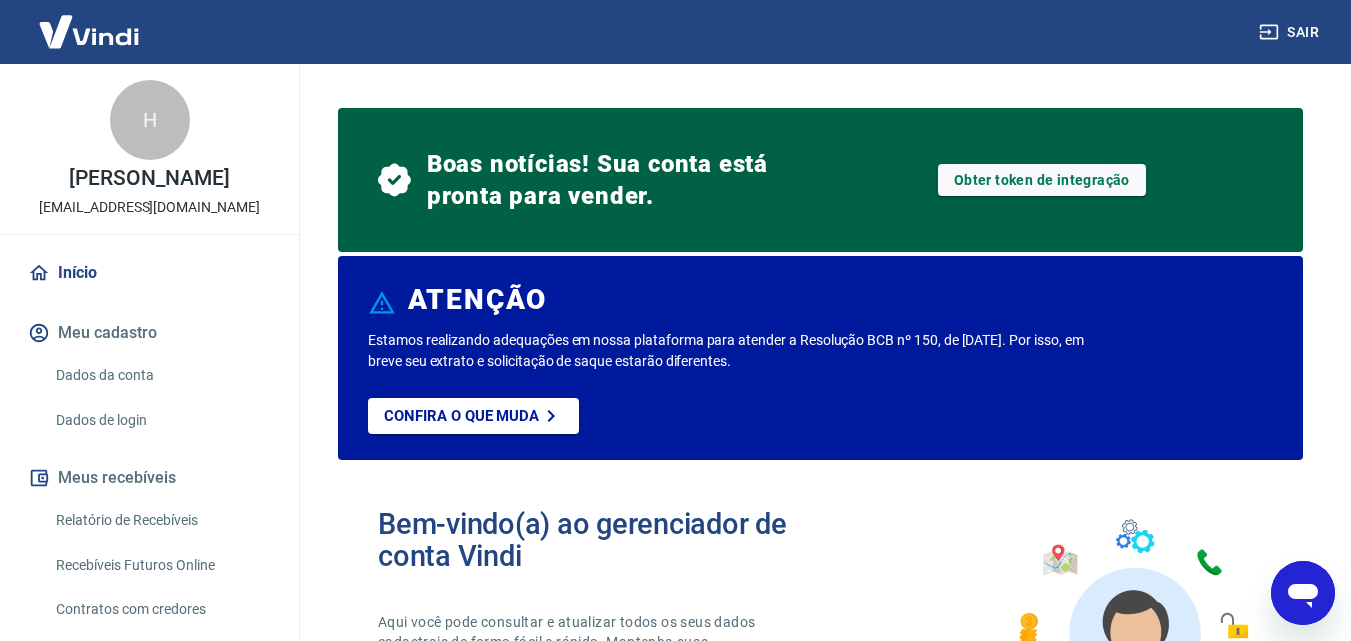scroll, scrollTop: 480, scrollLeft: 0, axis: vertical 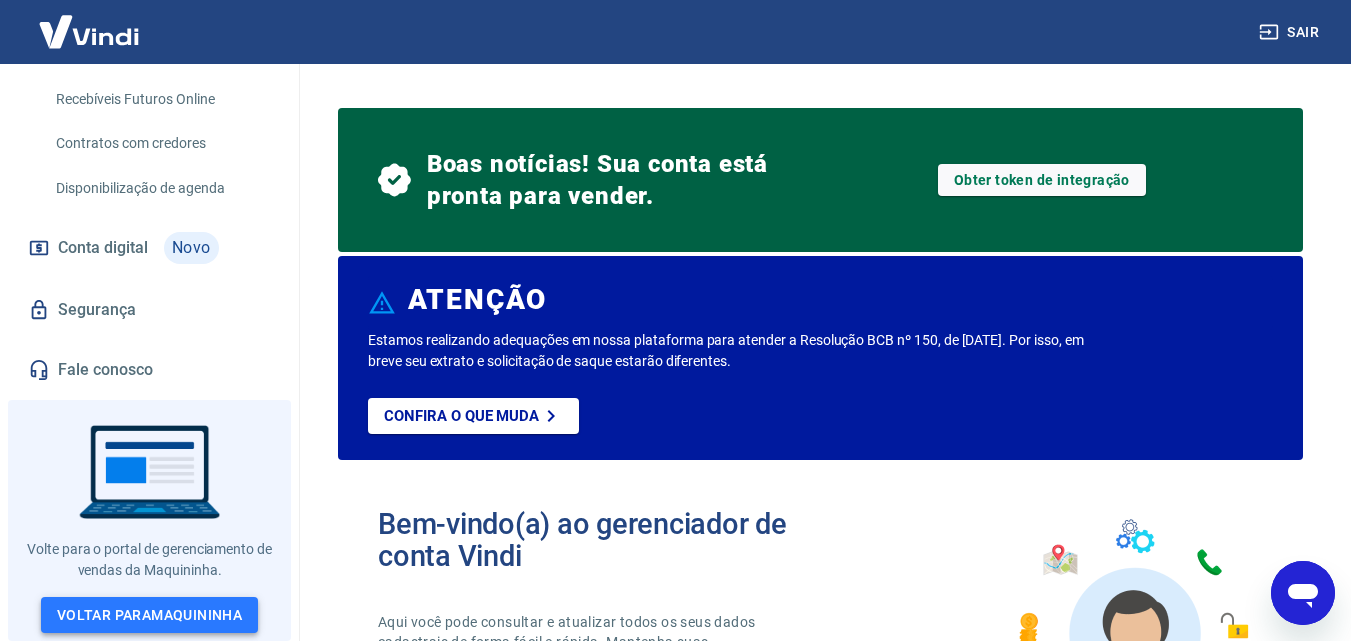 click on "Voltar para  Maquininha" at bounding box center [149, 615] 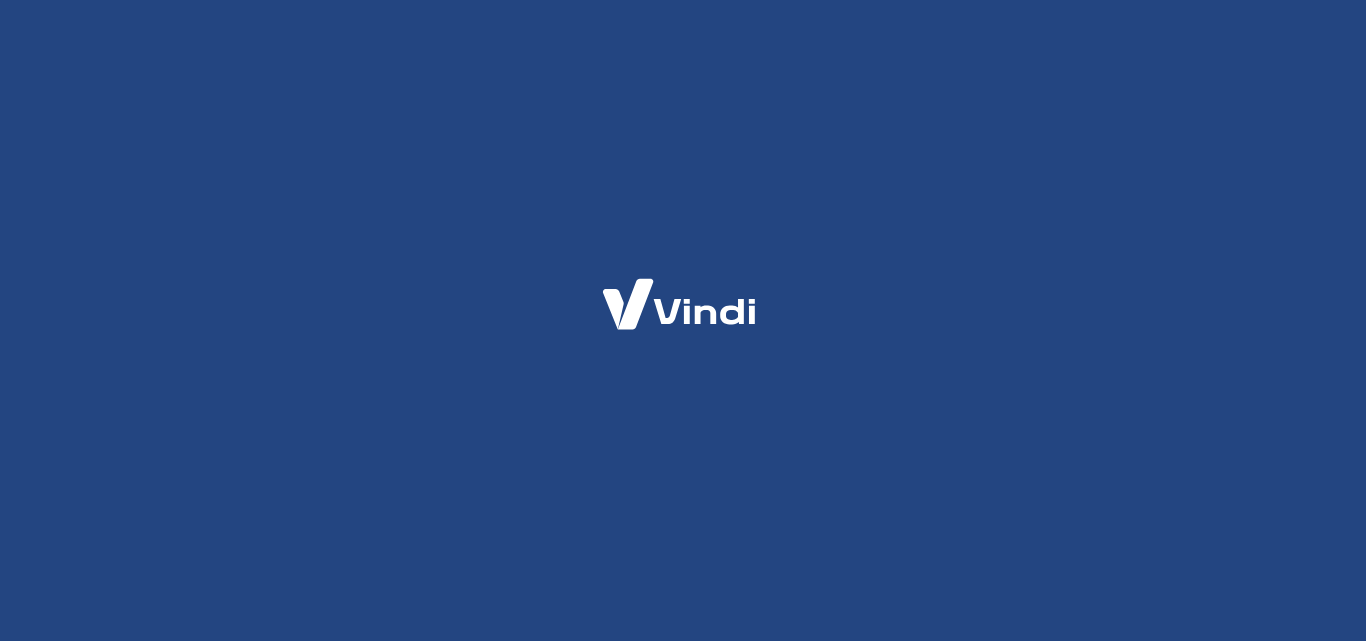 scroll, scrollTop: 0, scrollLeft: 0, axis: both 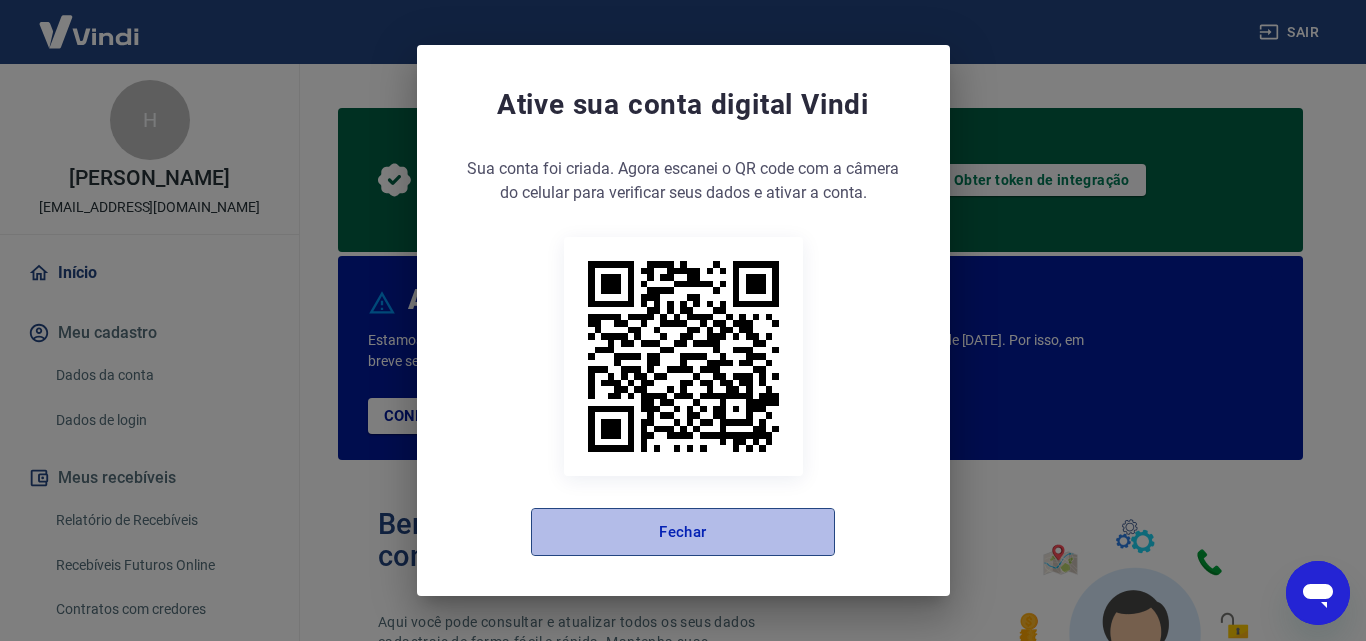 click on "Fechar" at bounding box center [683, 532] 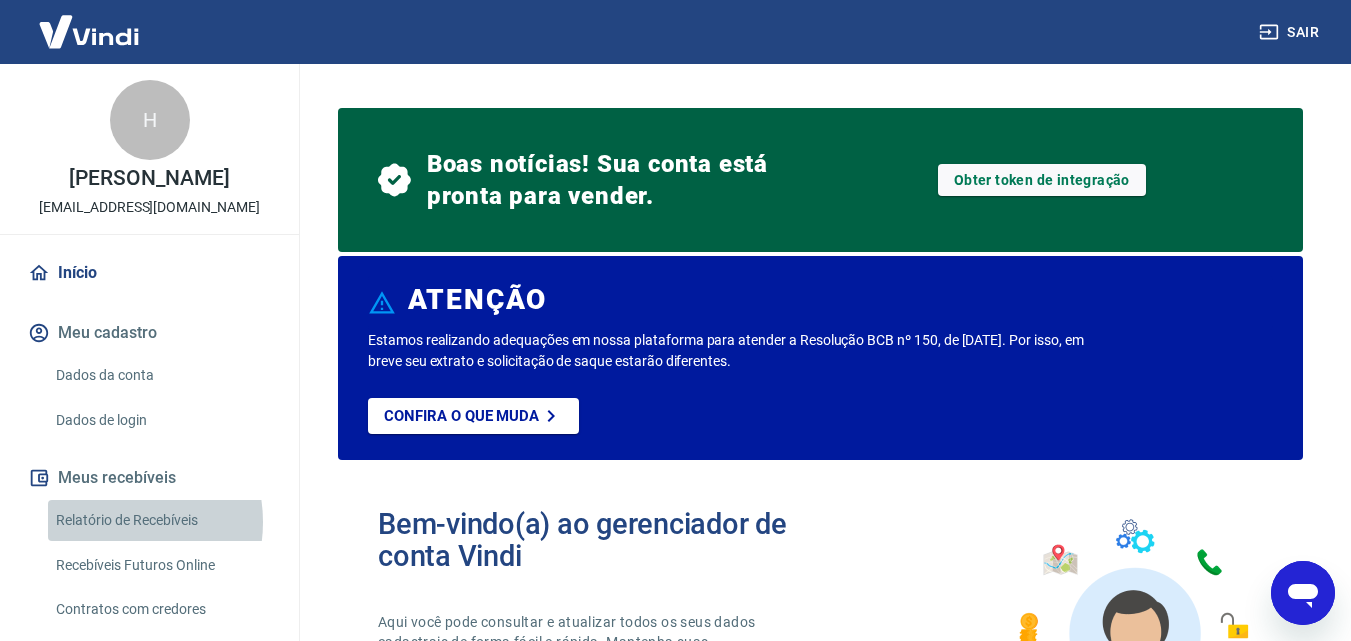 click on "Relatório de Recebíveis" at bounding box center [161, 520] 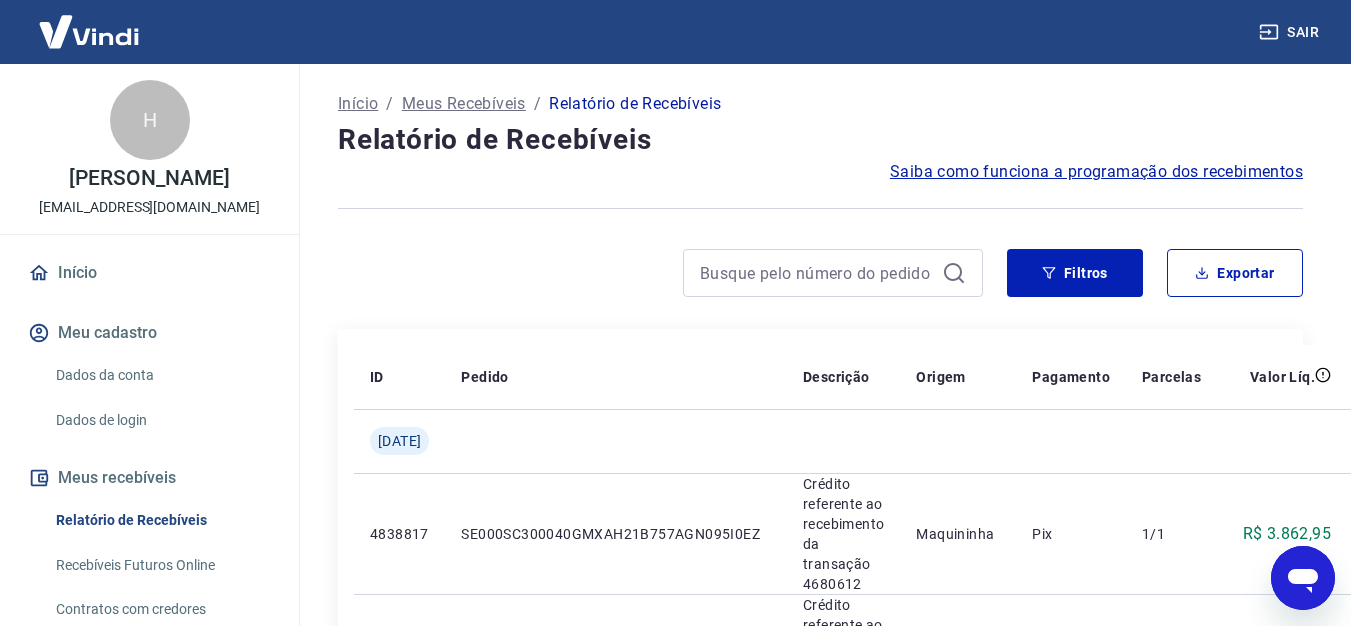 scroll, scrollTop: 0, scrollLeft: 92, axis: horizontal 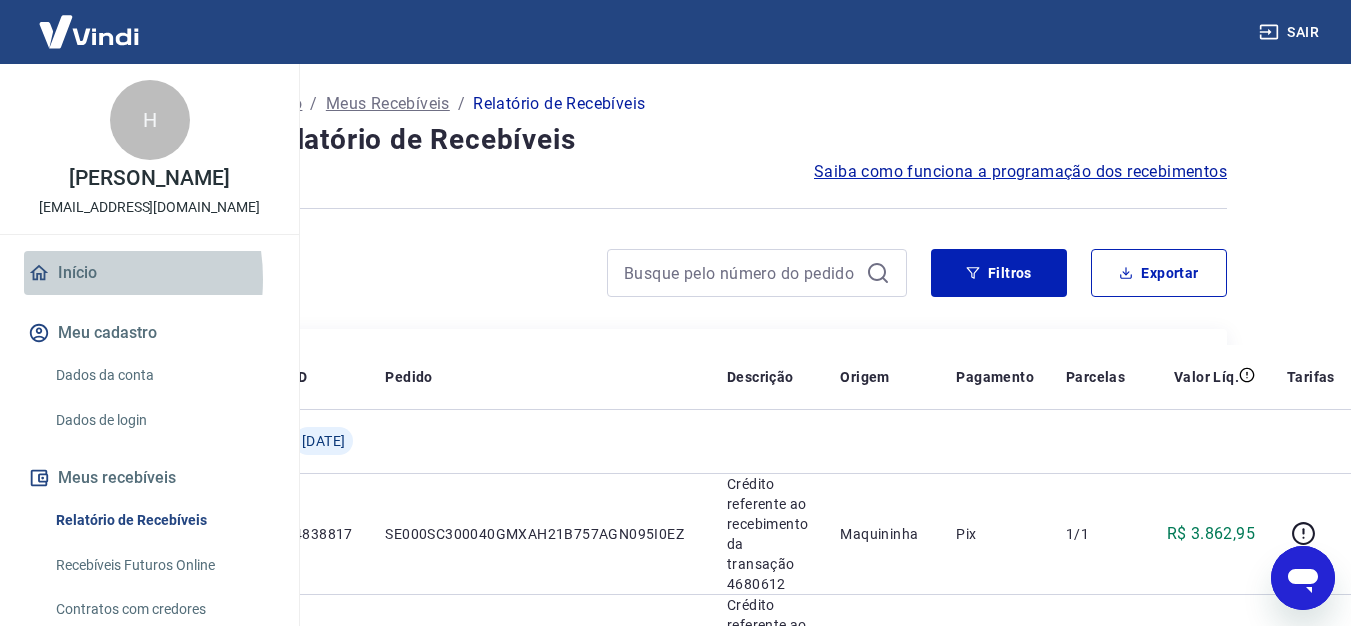 click on "Início" at bounding box center (149, 273) 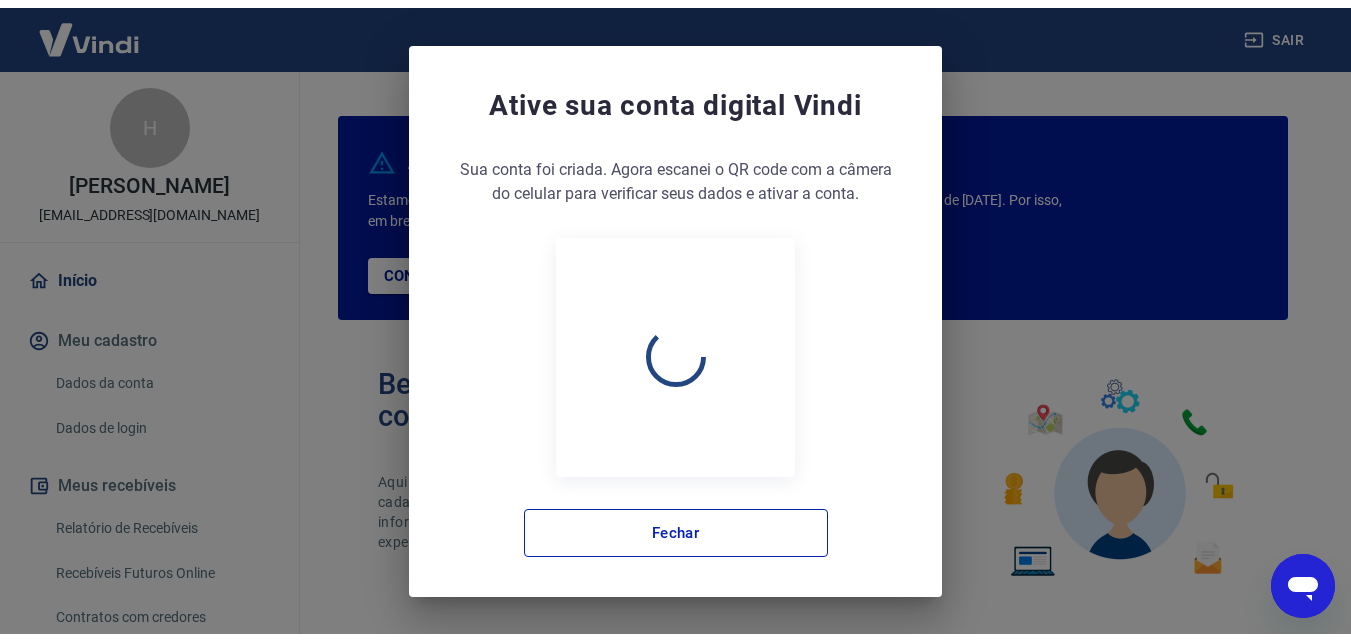 scroll, scrollTop: 0, scrollLeft: 0, axis: both 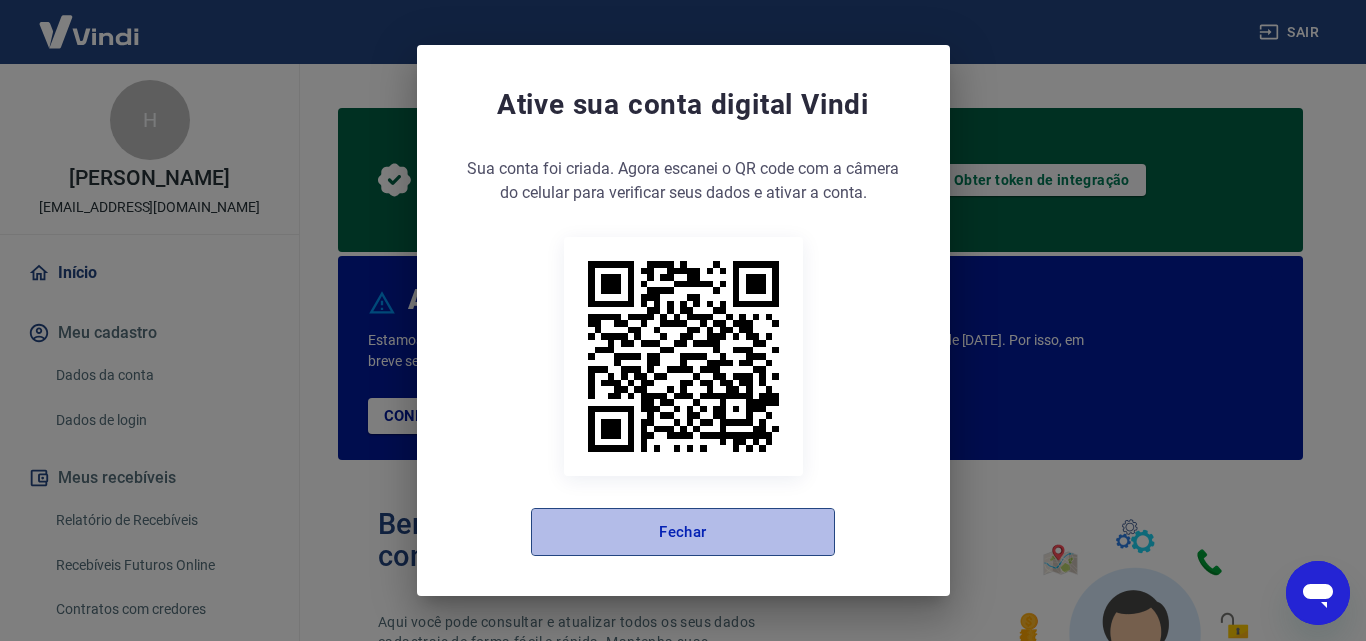 click on "Fechar" at bounding box center (683, 532) 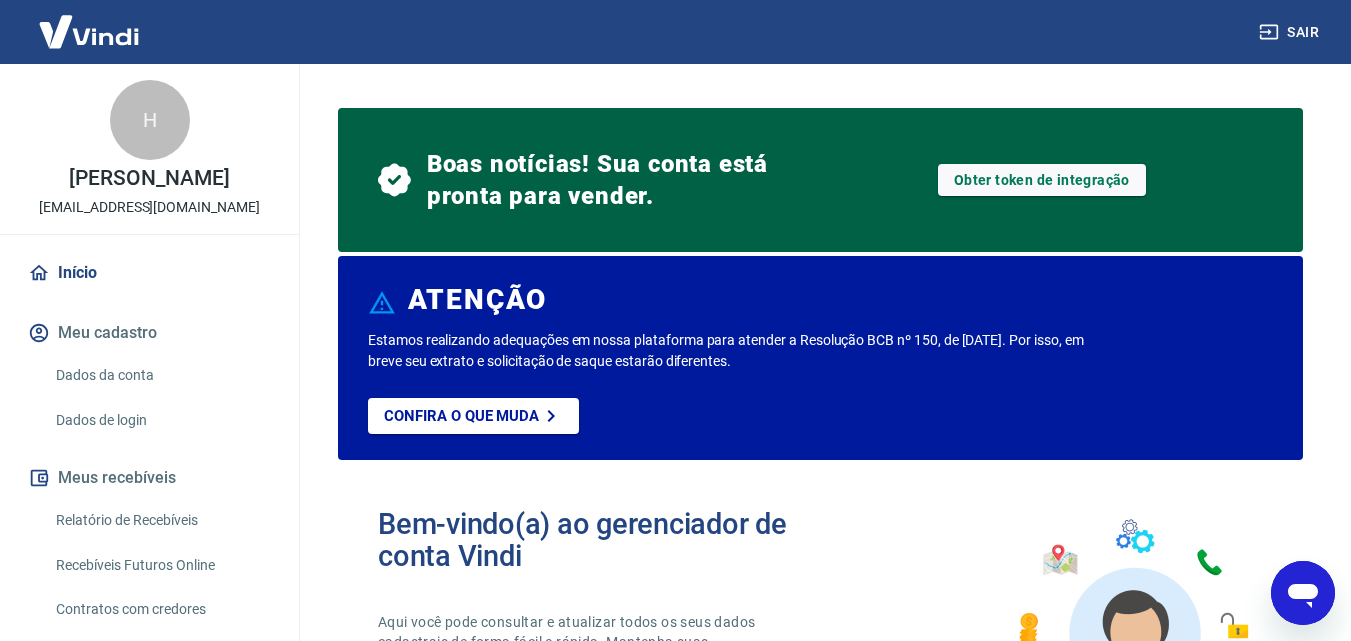 scroll, scrollTop: 480, scrollLeft: 0, axis: vertical 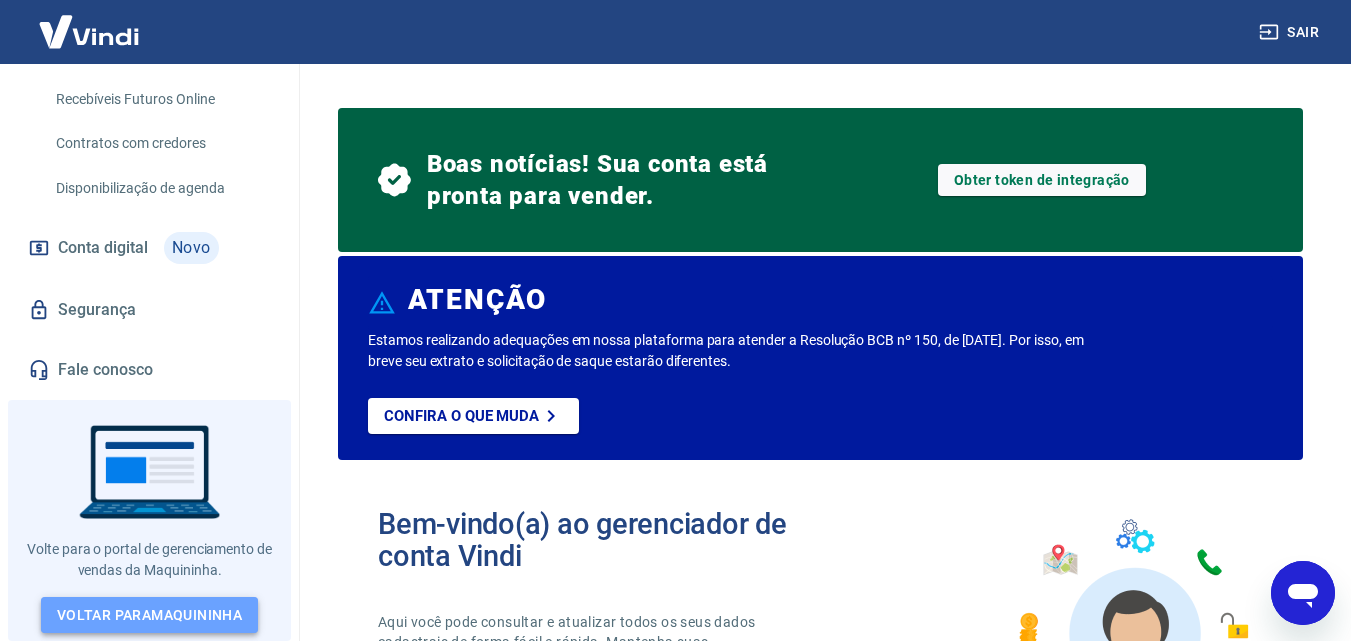 click on "Voltar para  Maquininha" at bounding box center (149, 615) 